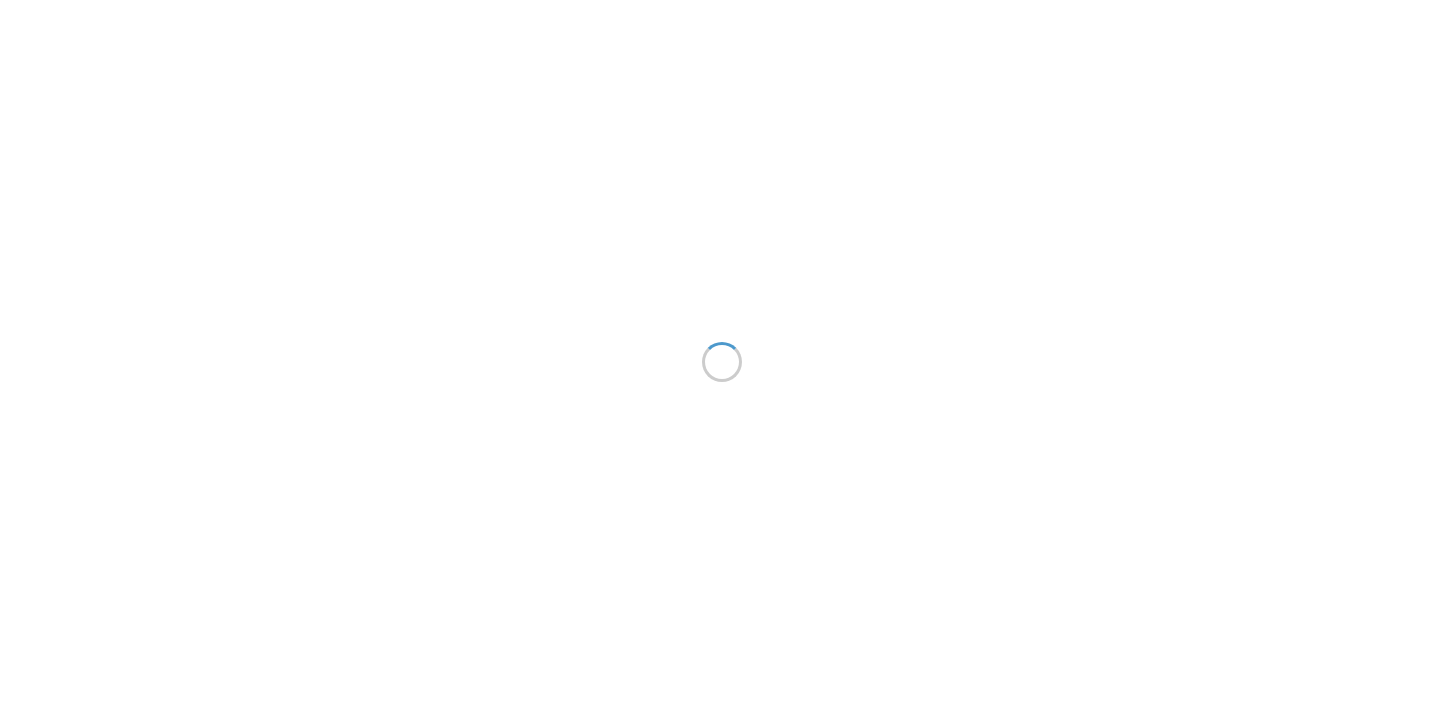 scroll, scrollTop: 0, scrollLeft: 0, axis: both 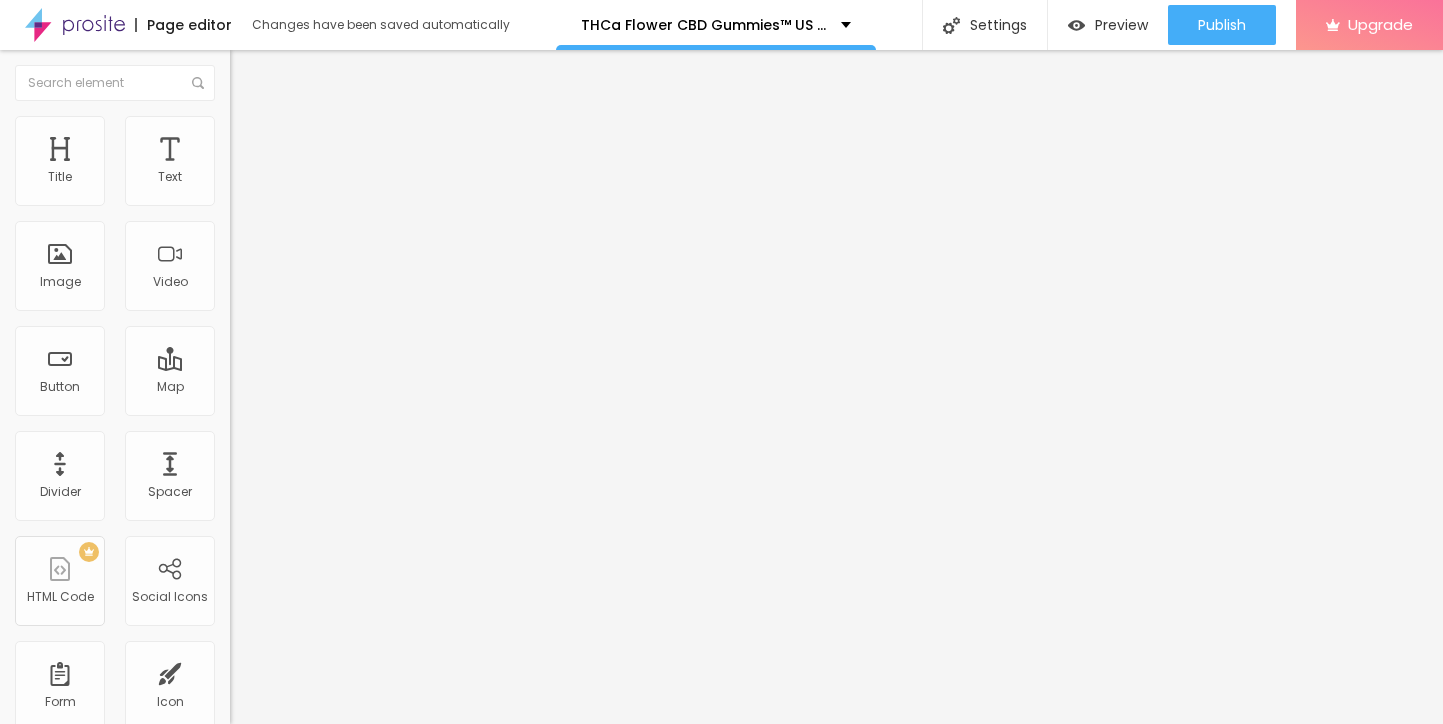 type on "30" 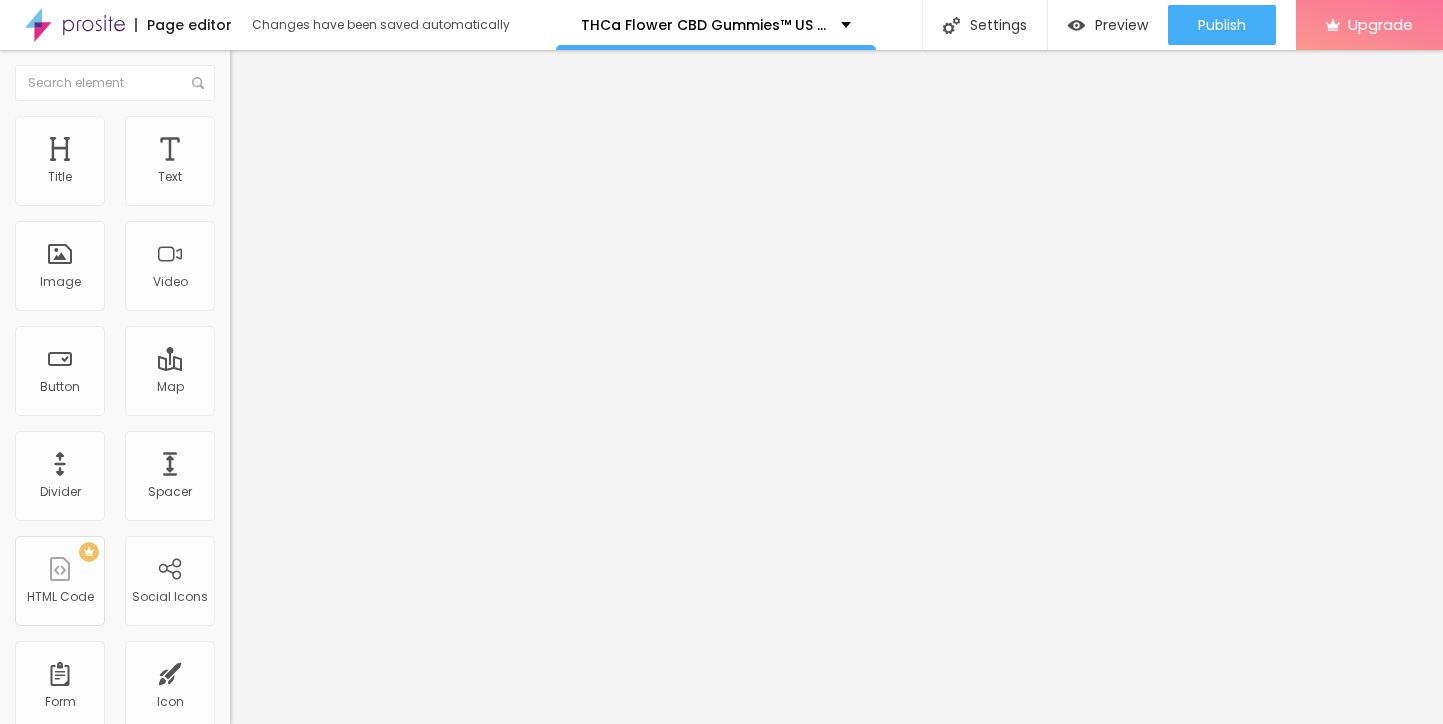 type on "36" 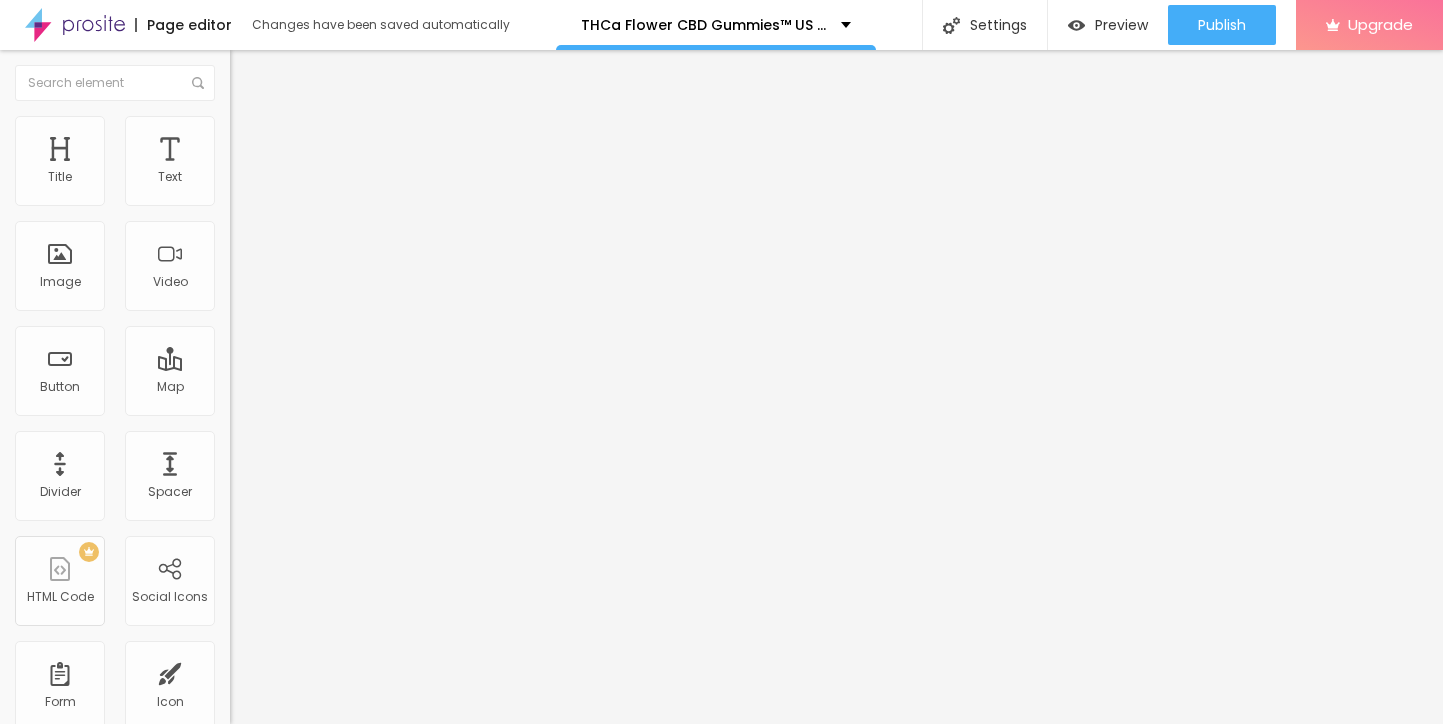 type on "73" 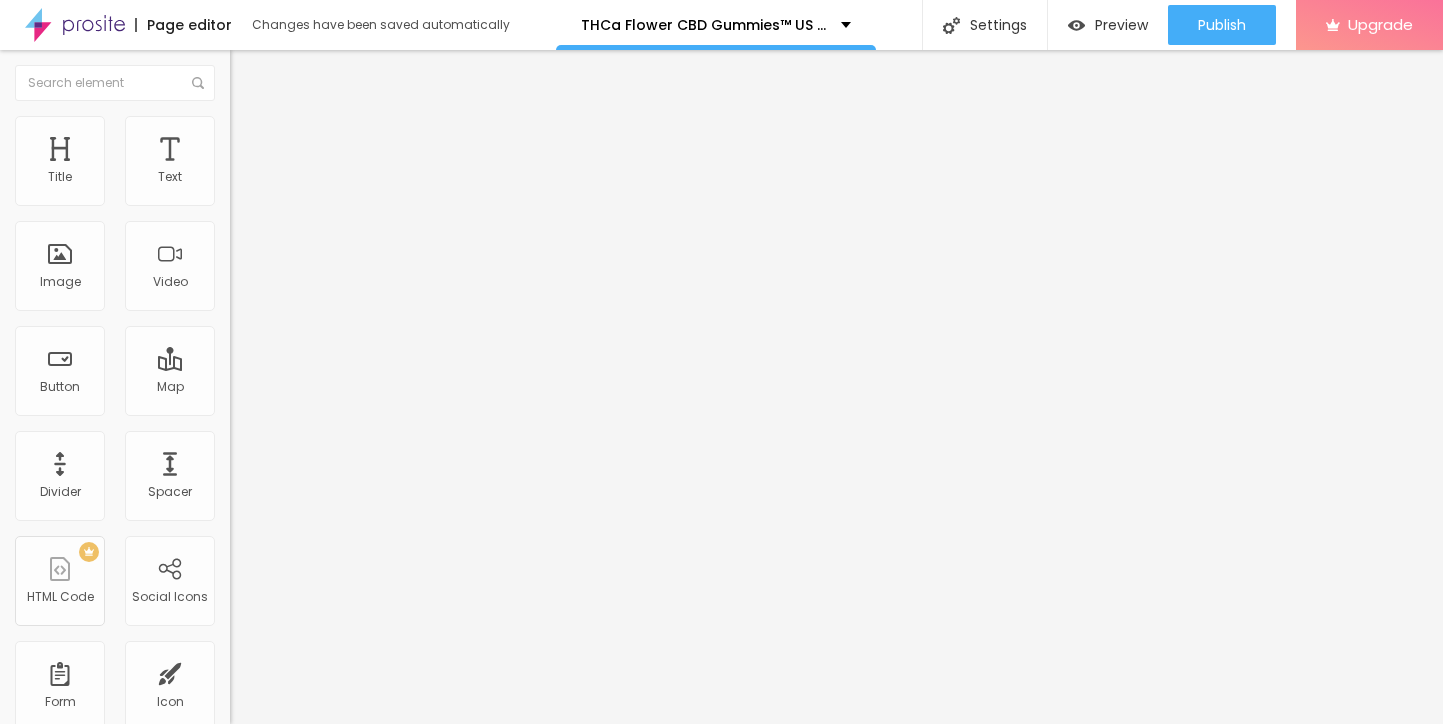 type on "76" 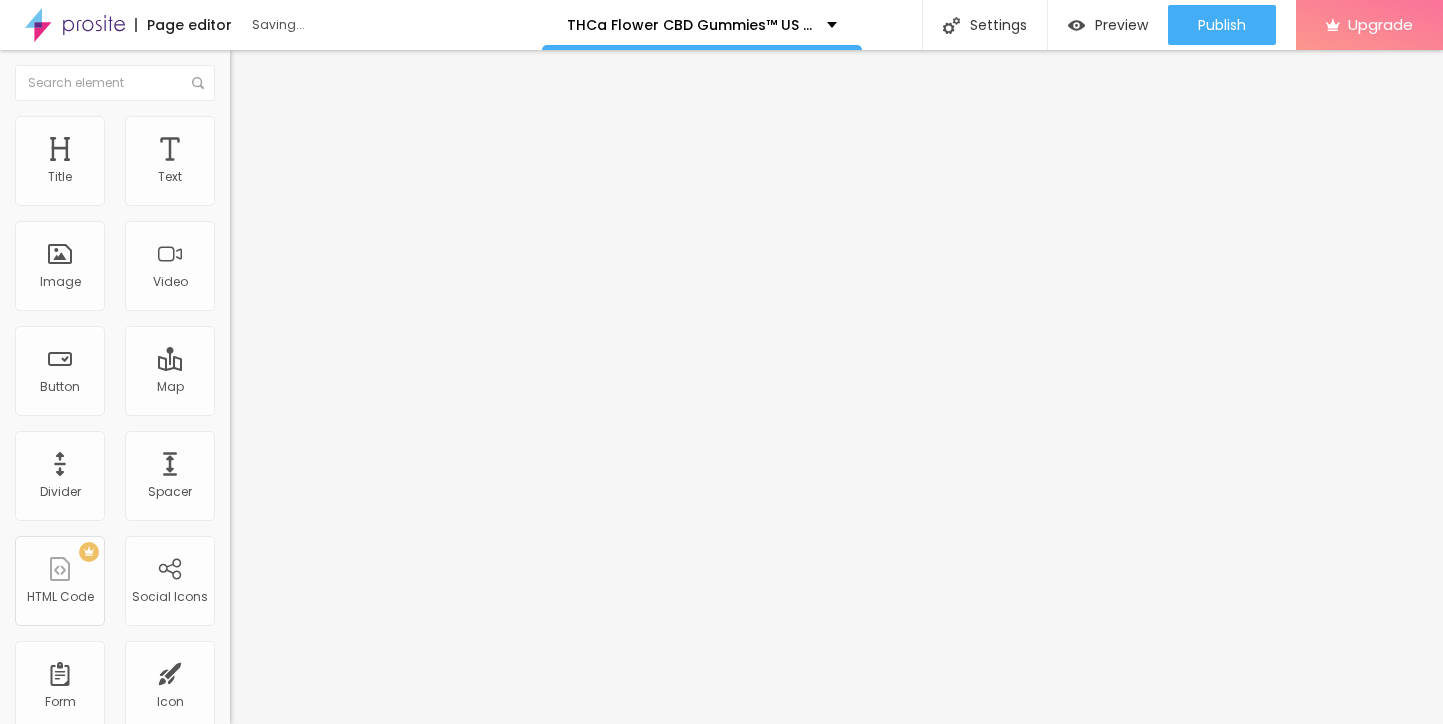 drag, startPoint x: 69, startPoint y: 421, endPoint x: 139, endPoint y: 418, distance: 70.064255 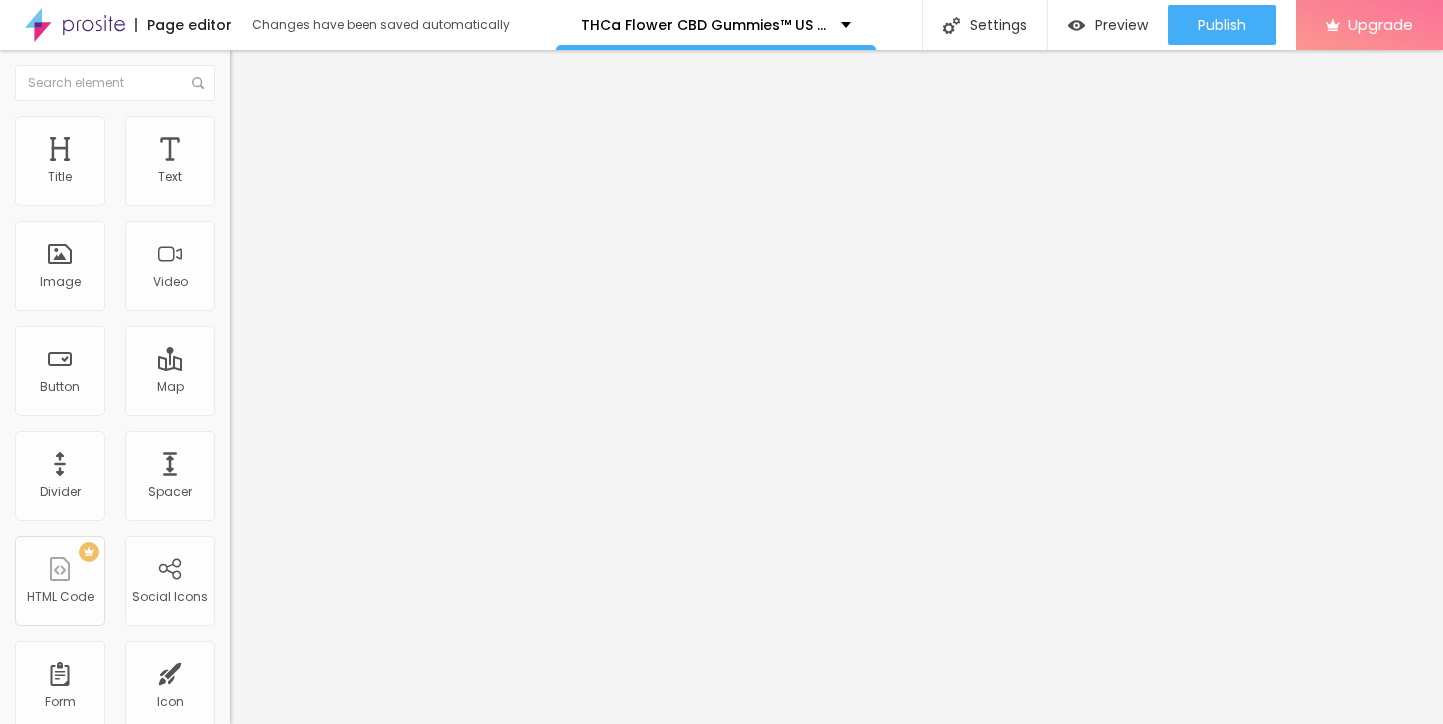 type on "0.5" 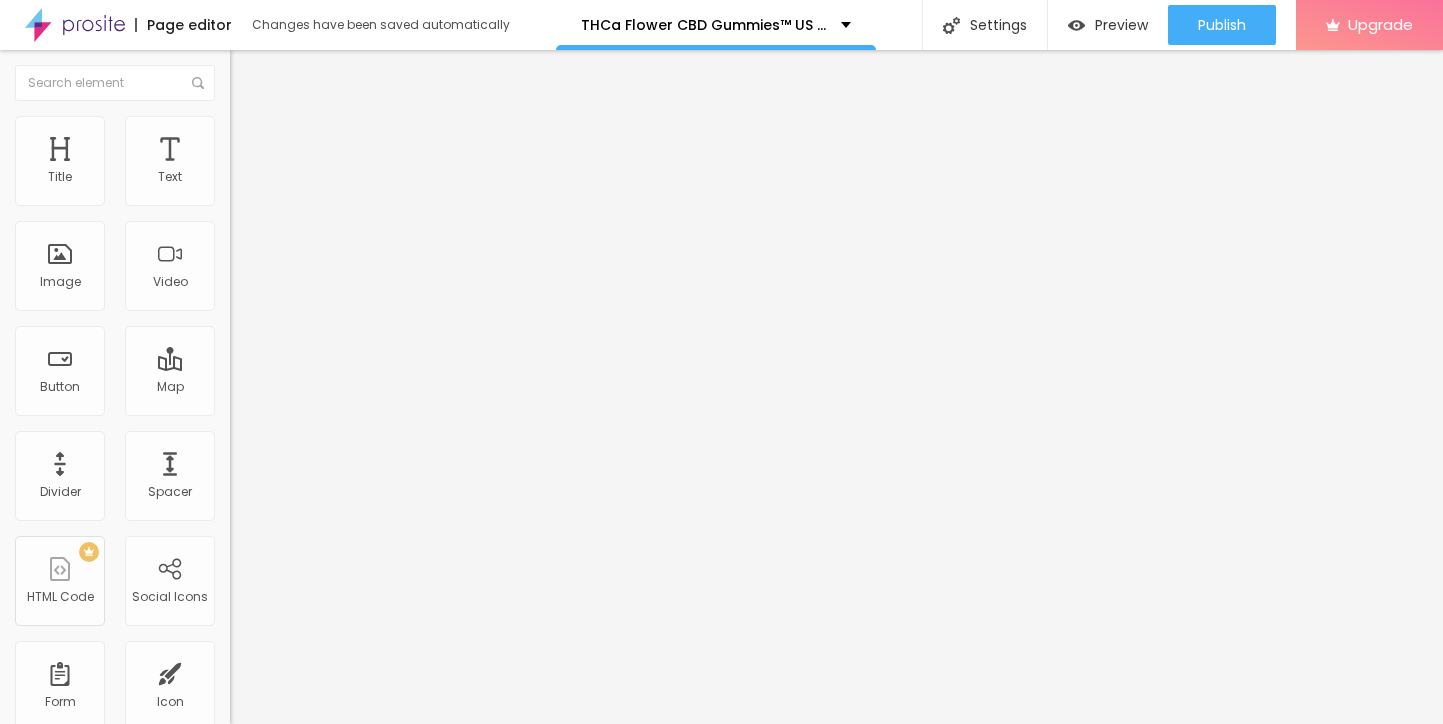 type on "1.7" 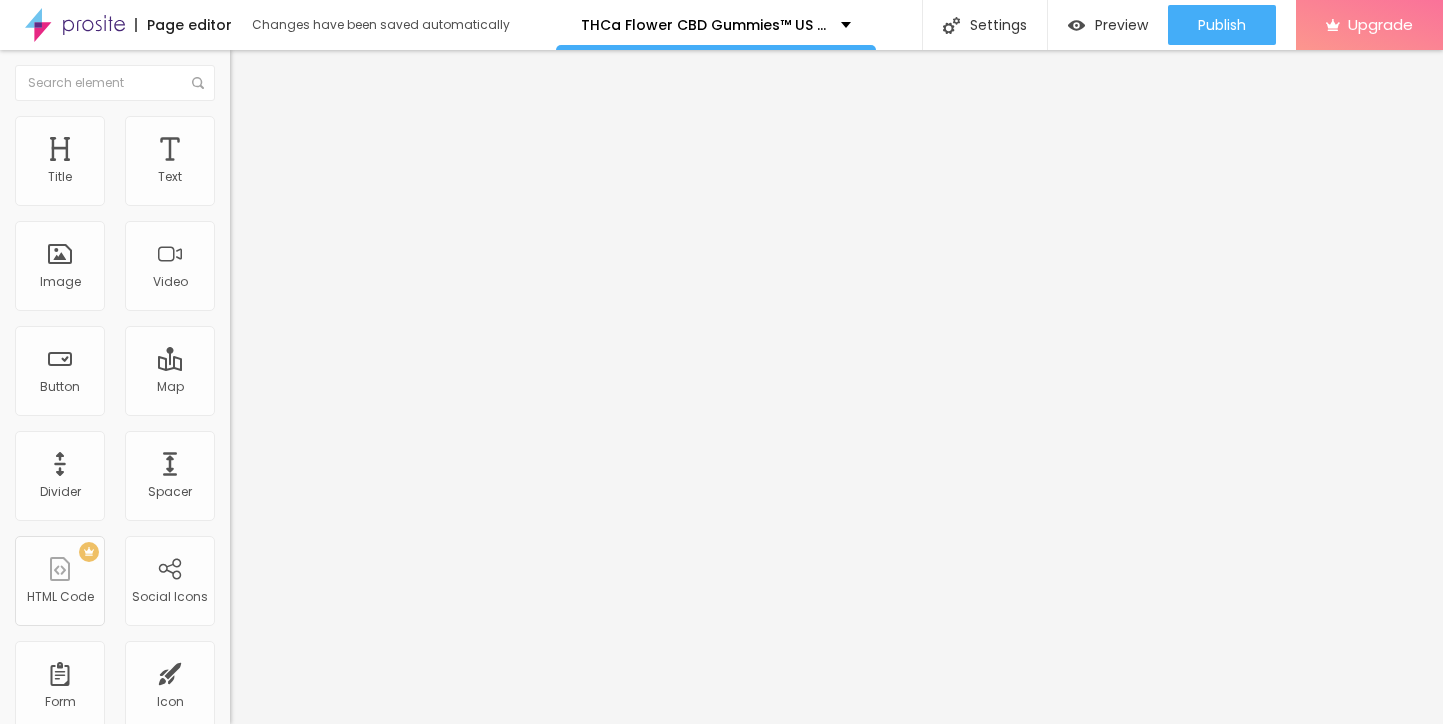 type on "1.7" 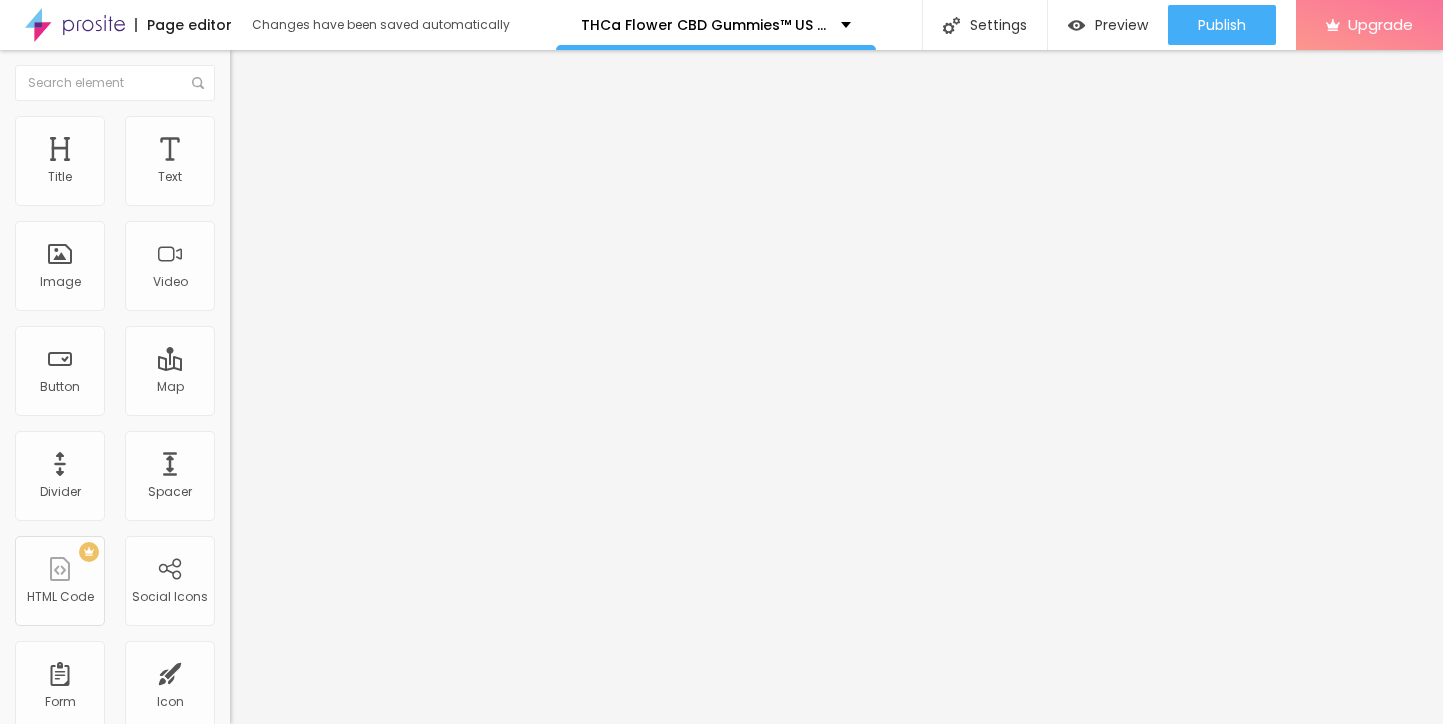 type on "2" 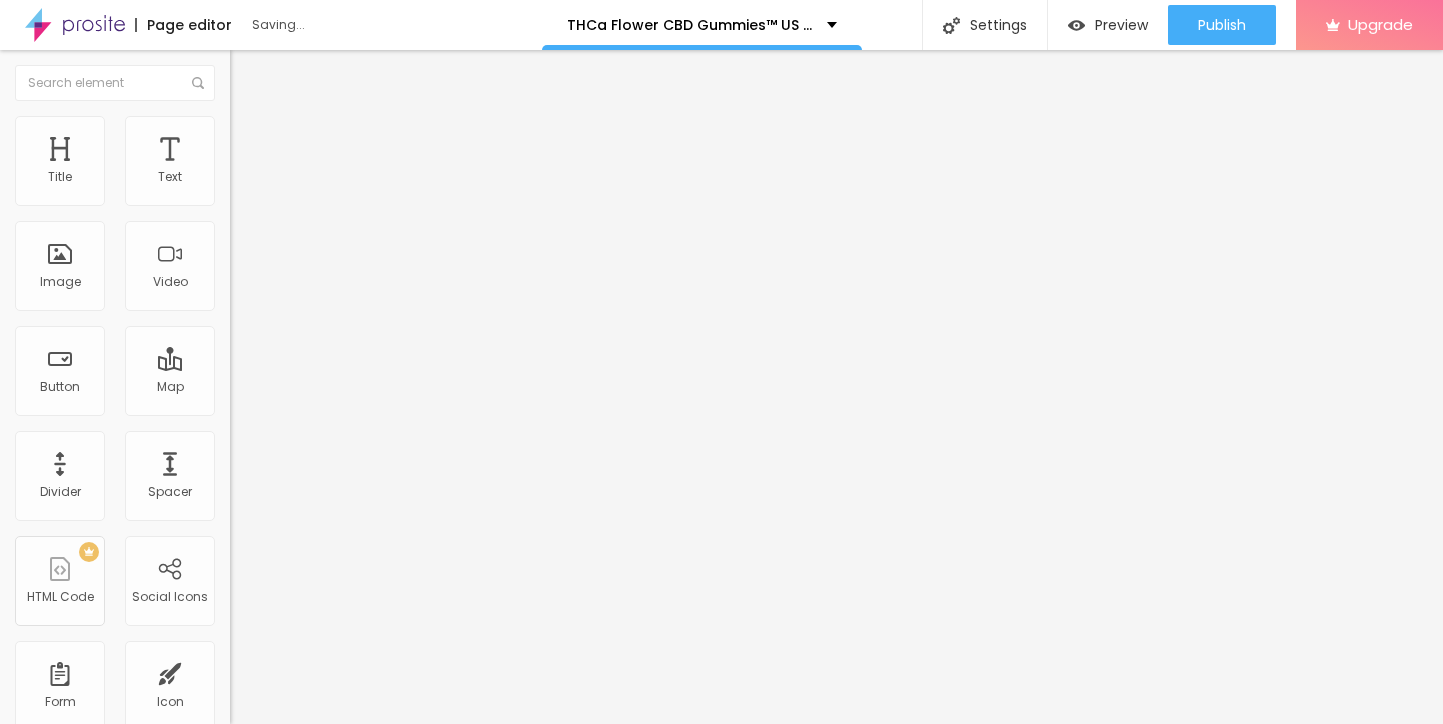 type on "1.2" 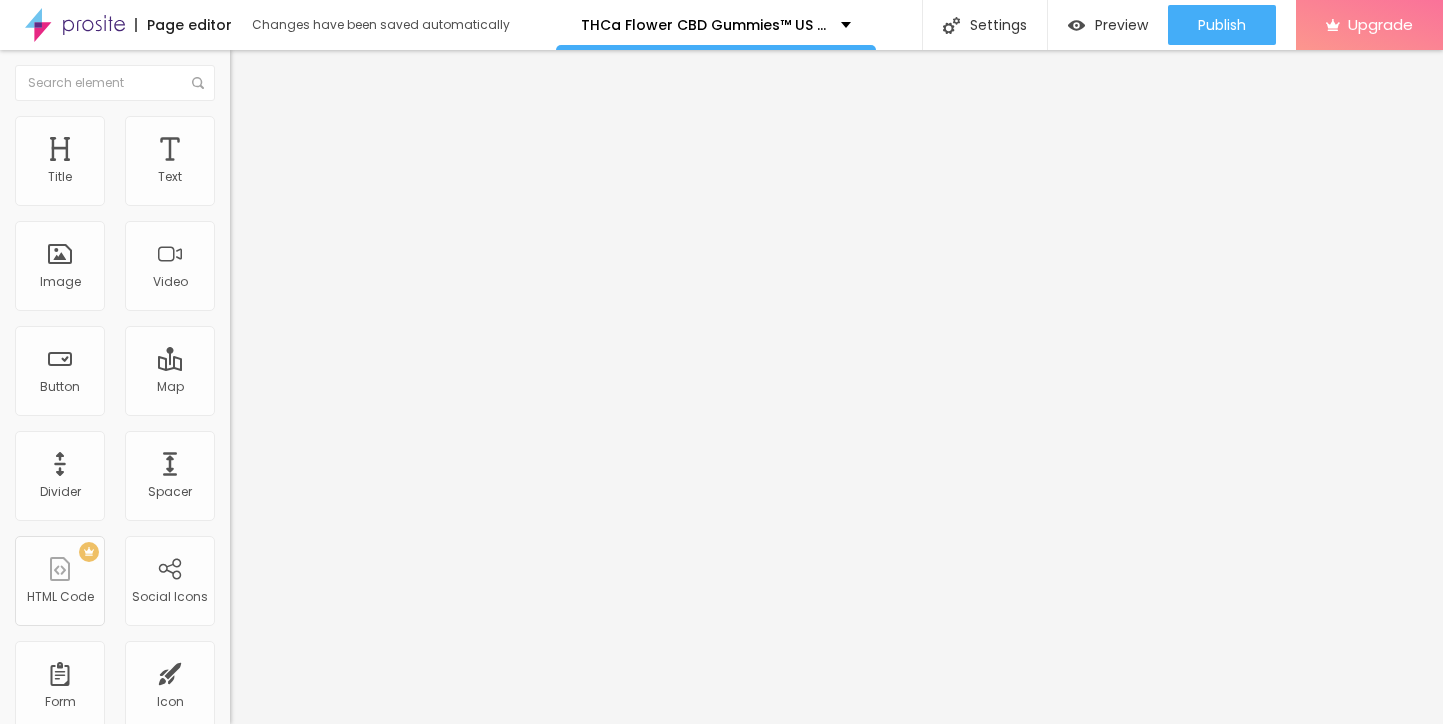 drag, startPoint x: 48, startPoint y: 460, endPoint x: 32, endPoint y: 460, distance: 16 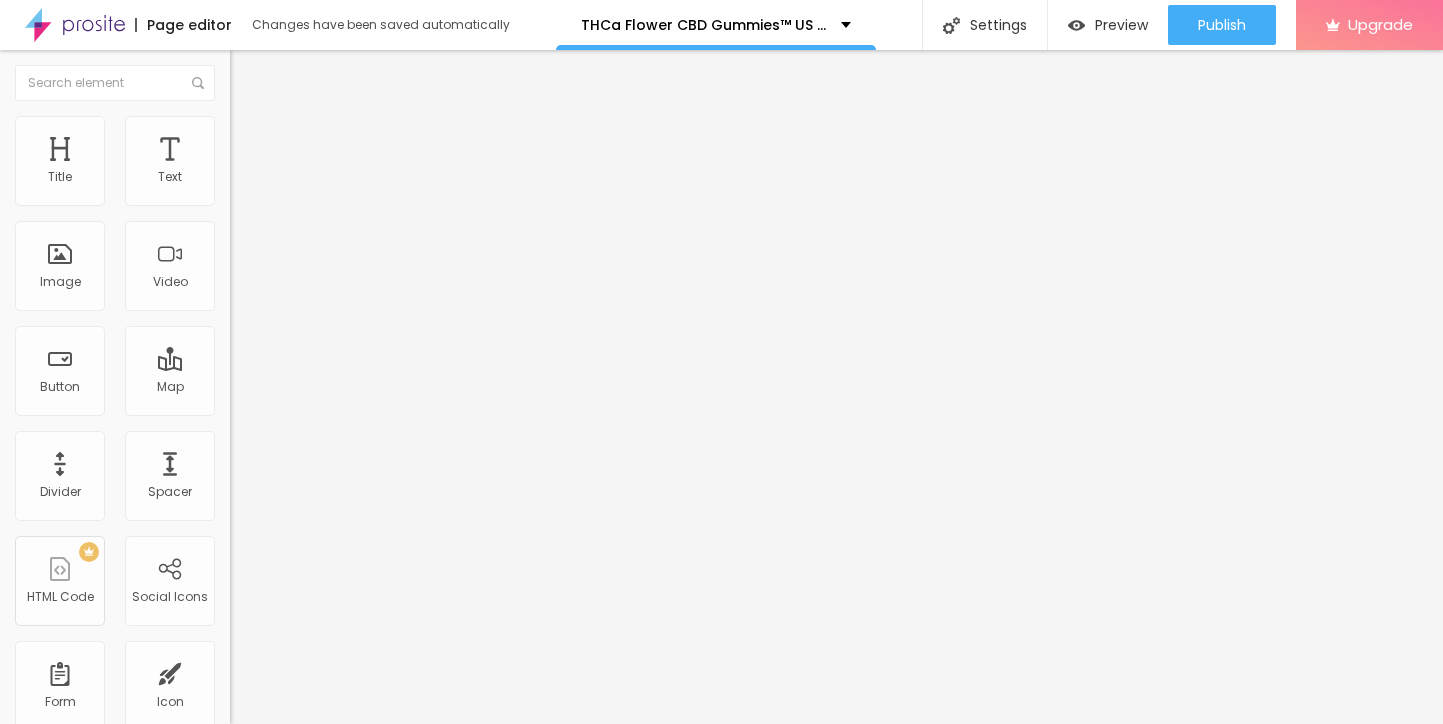 click at bounding box center [294, 763] 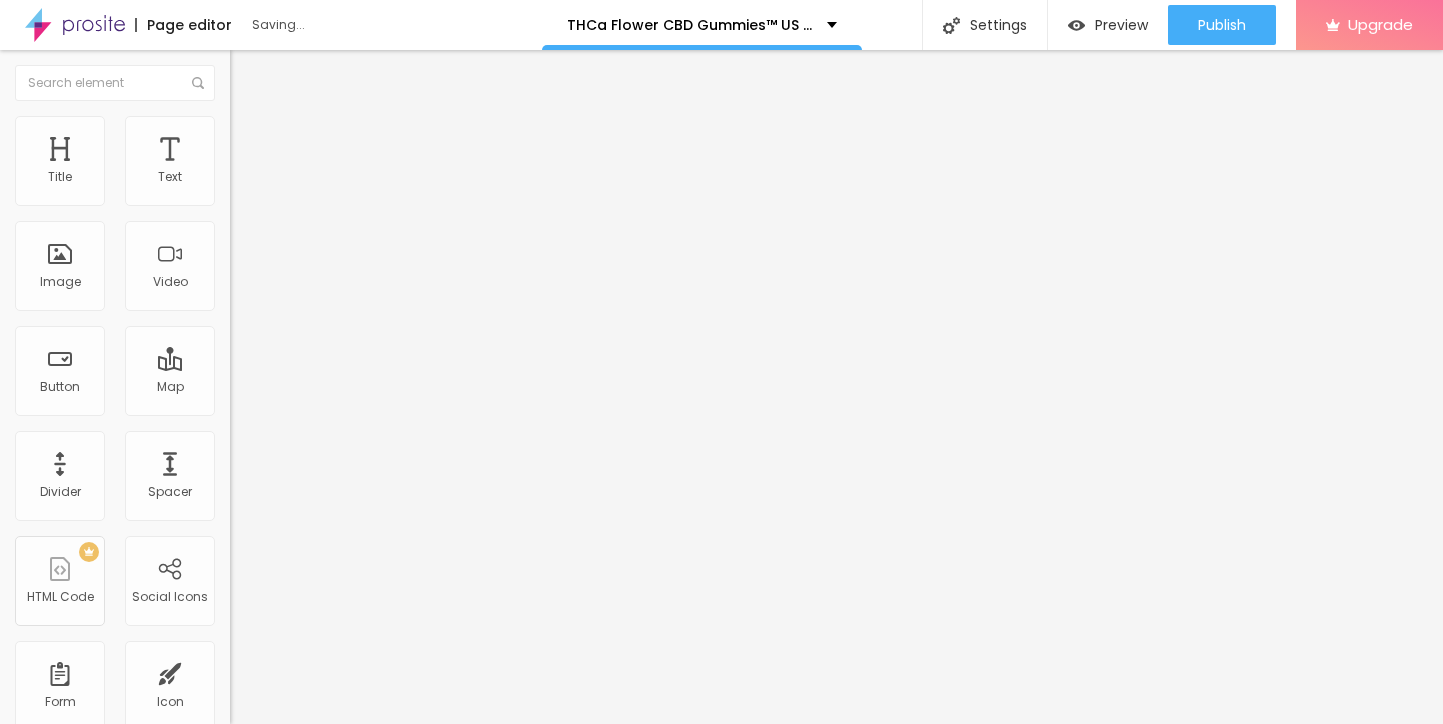 type on "1.7" 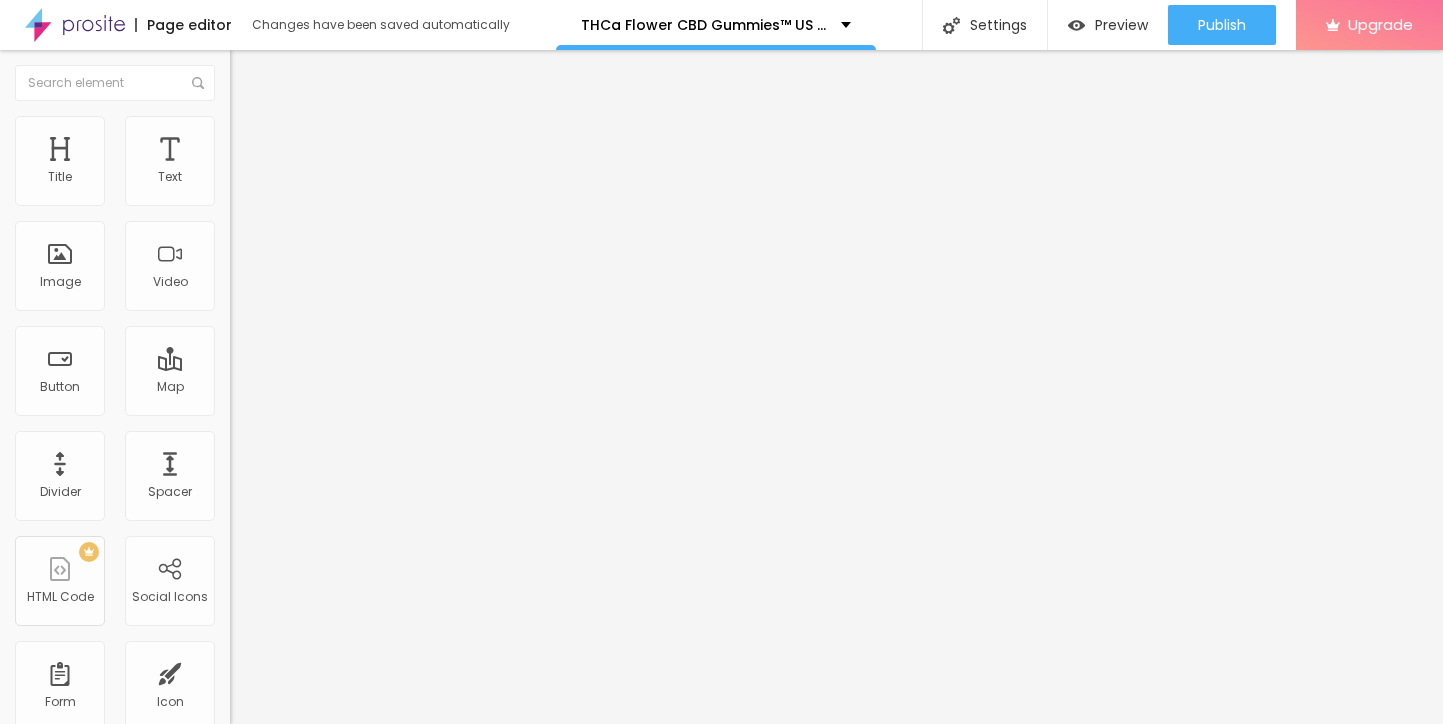 type on "1.4" 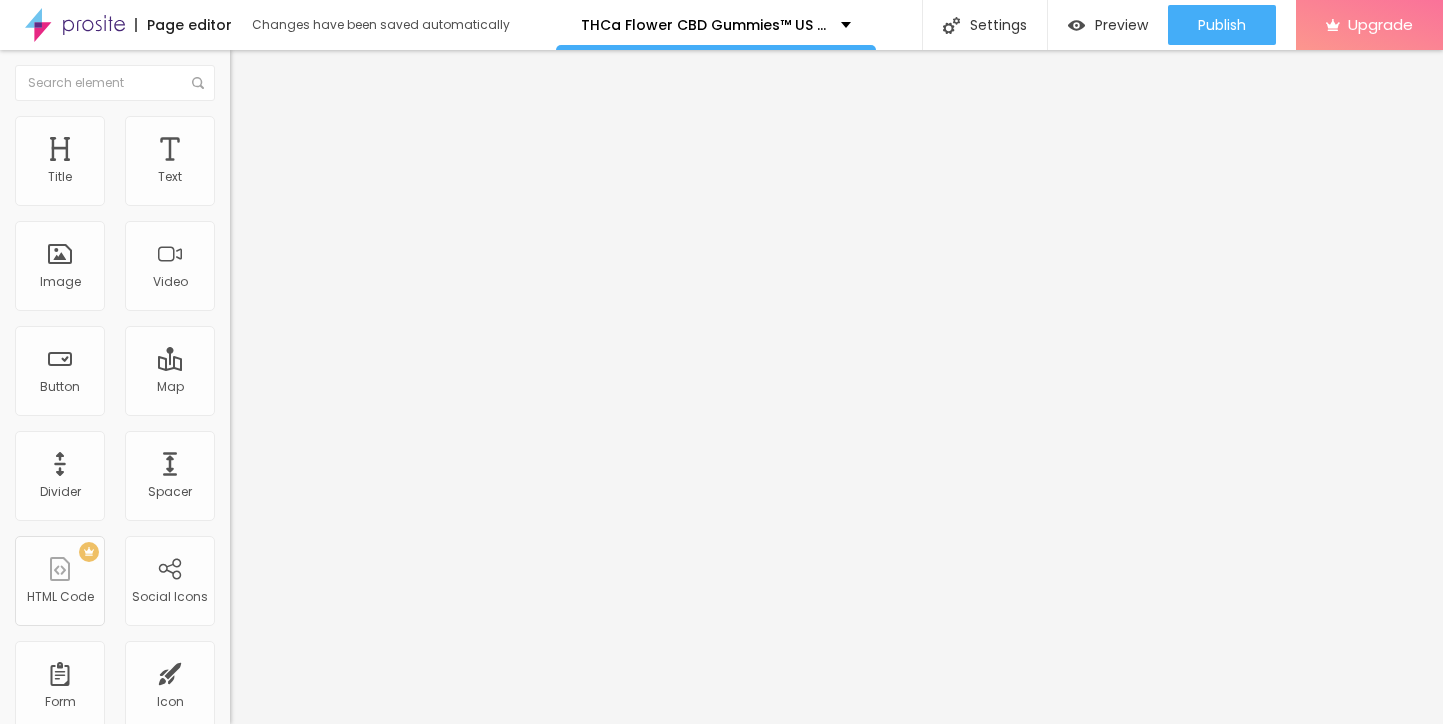 type on "2" 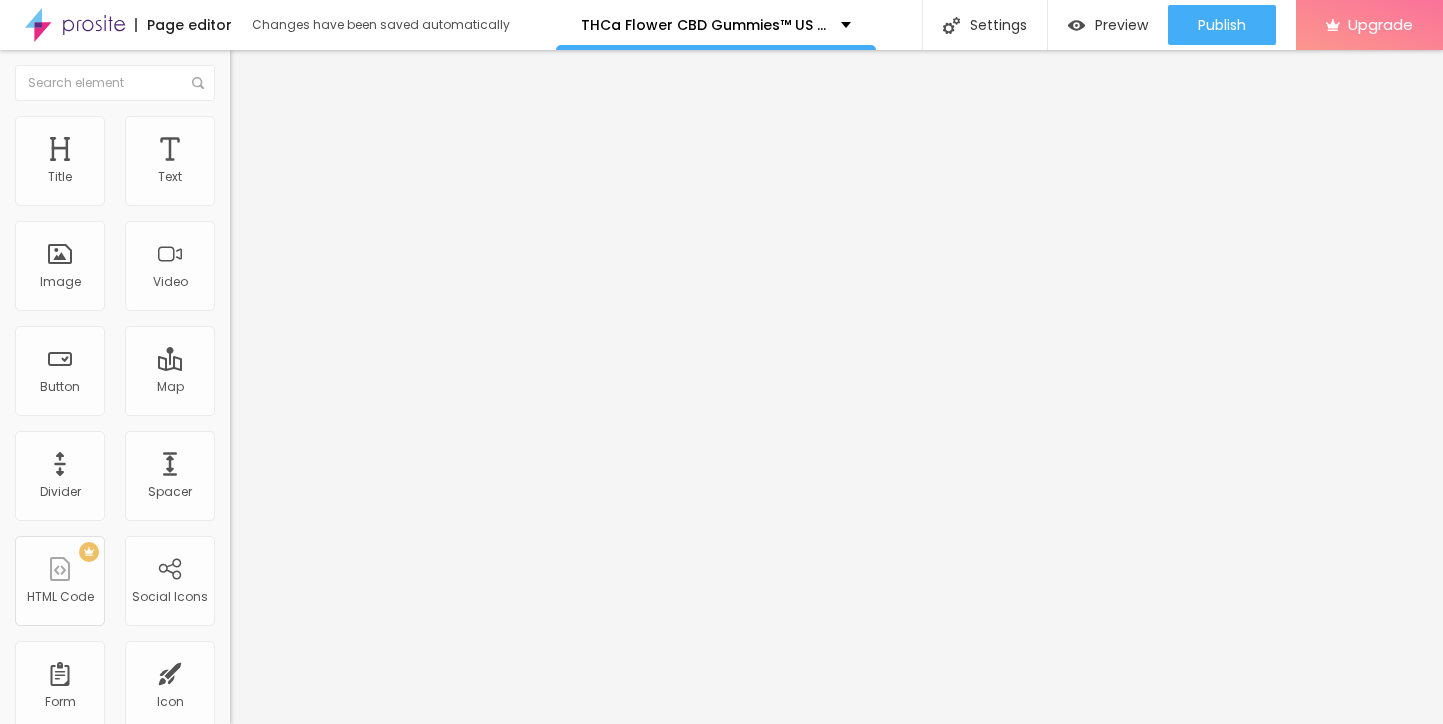 type on "2" 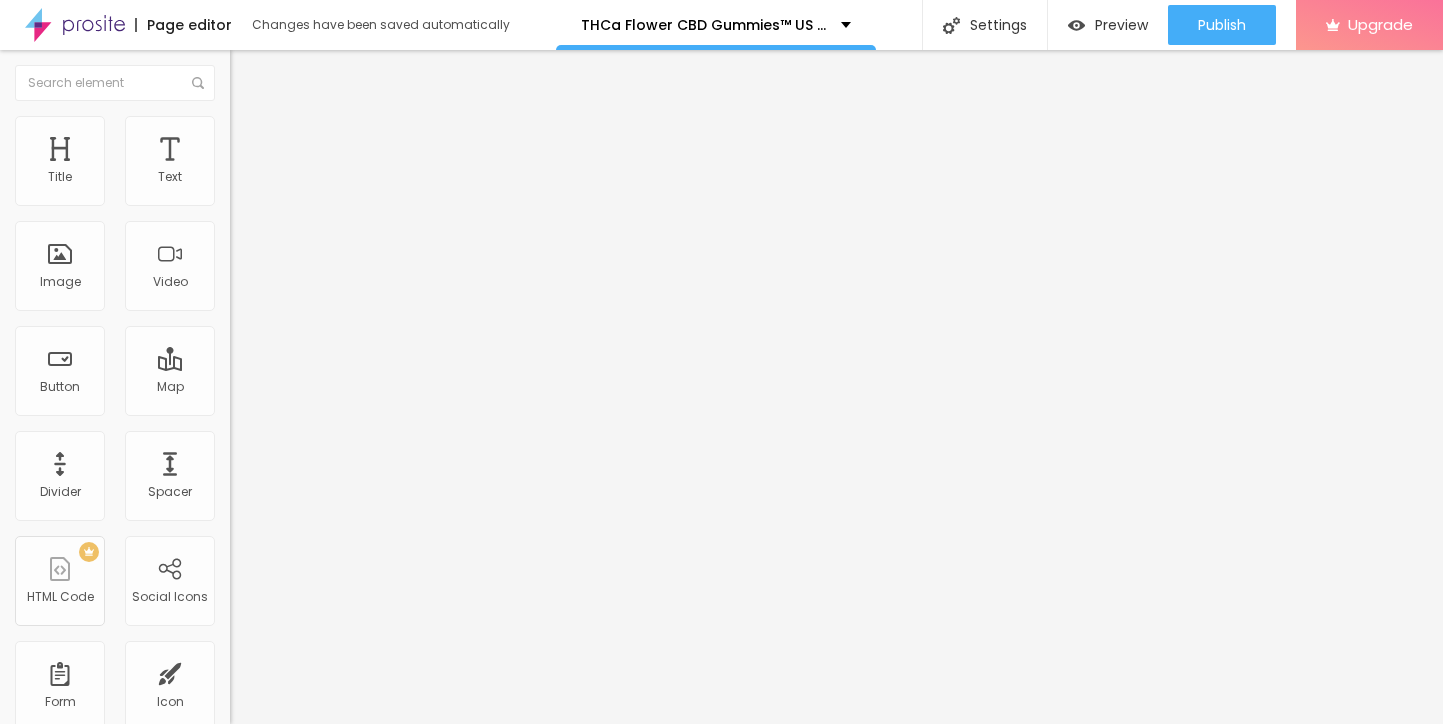 drag, startPoint x: 44, startPoint y: 538, endPoint x: 56, endPoint y: 539, distance: 12.0415945 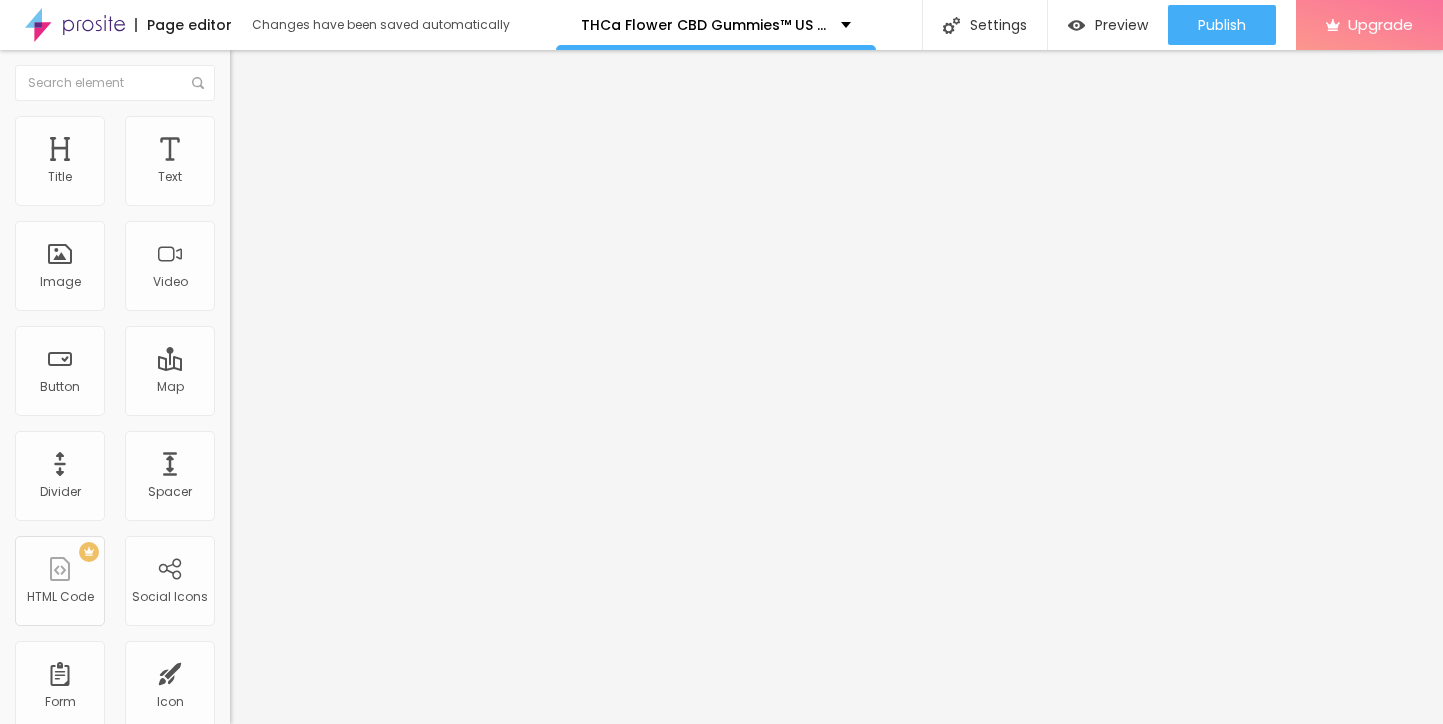 click at bounding box center (239, 125) 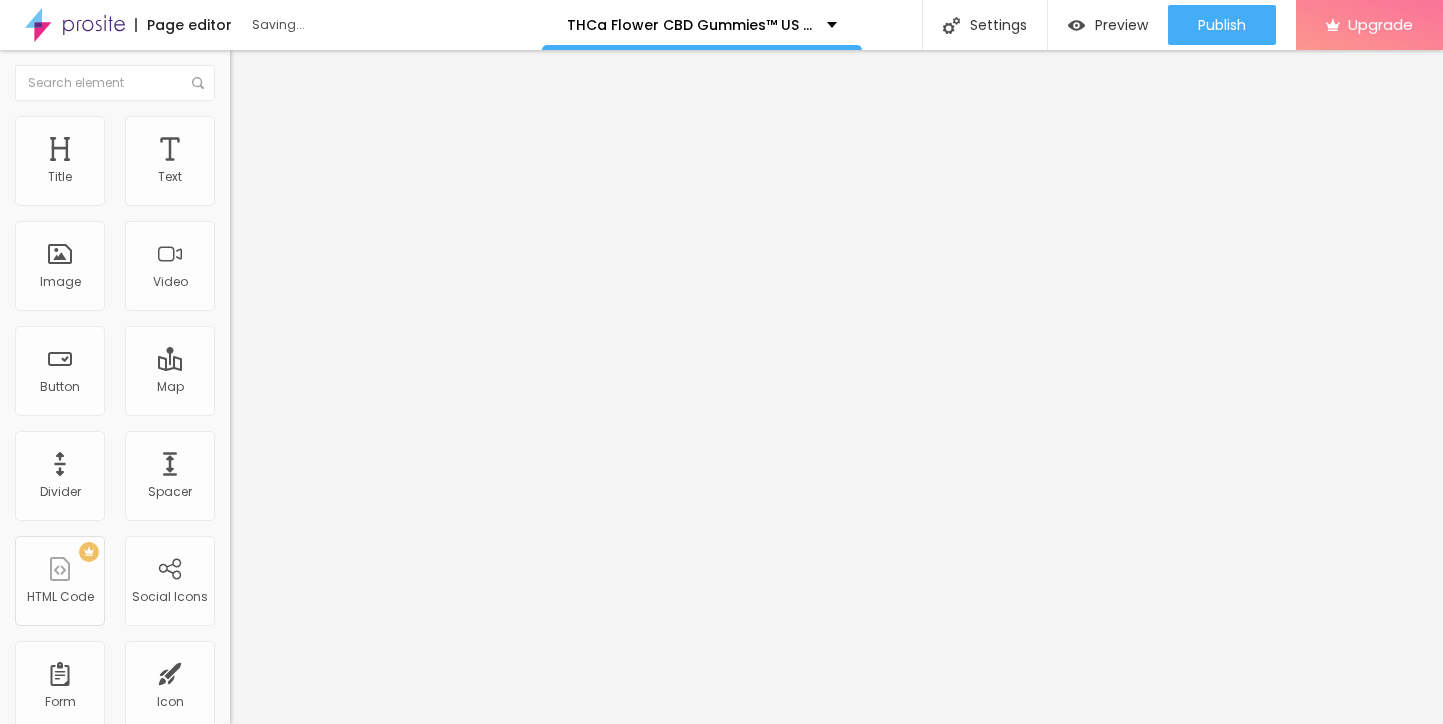 drag, startPoint x: 57, startPoint y: 198, endPoint x: 74, endPoint y: 198, distance: 17 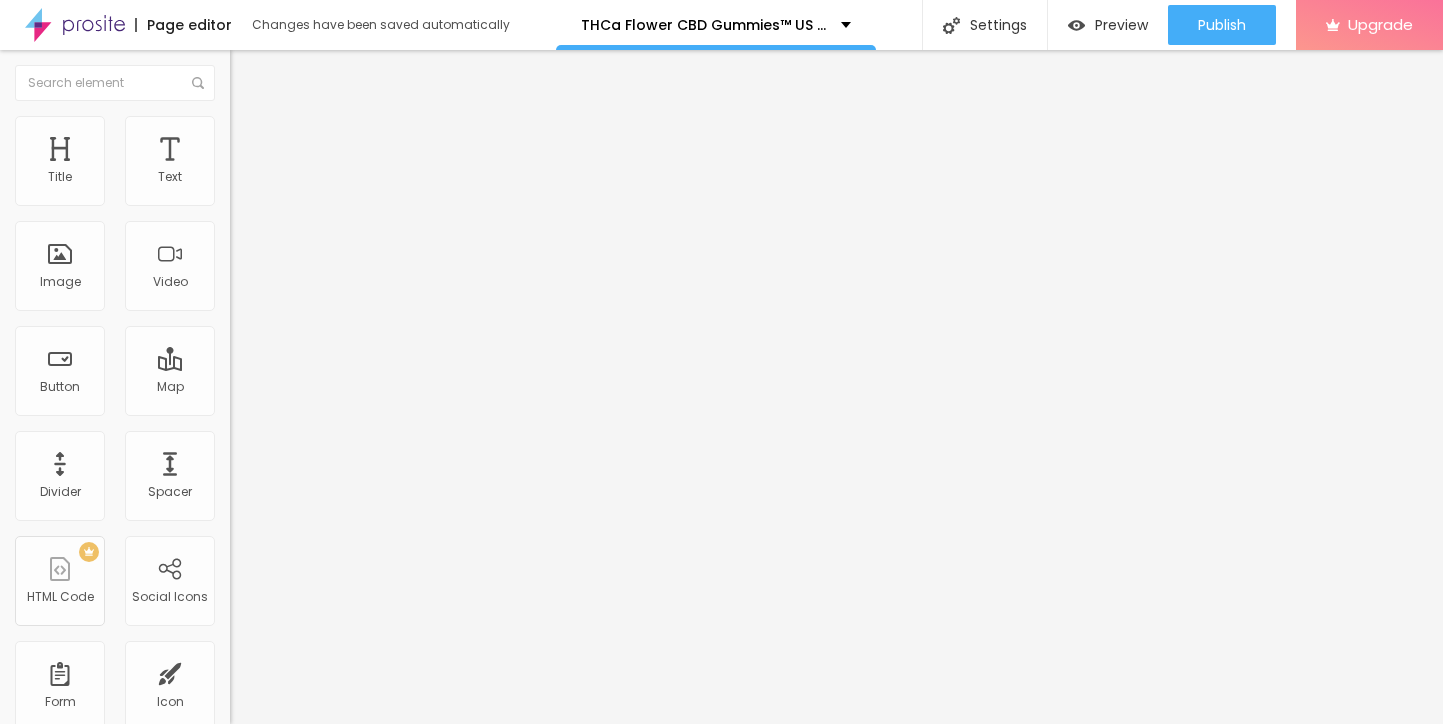drag, startPoint x: 73, startPoint y: 197, endPoint x: 9, endPoint y: 203, distance: 64.28063 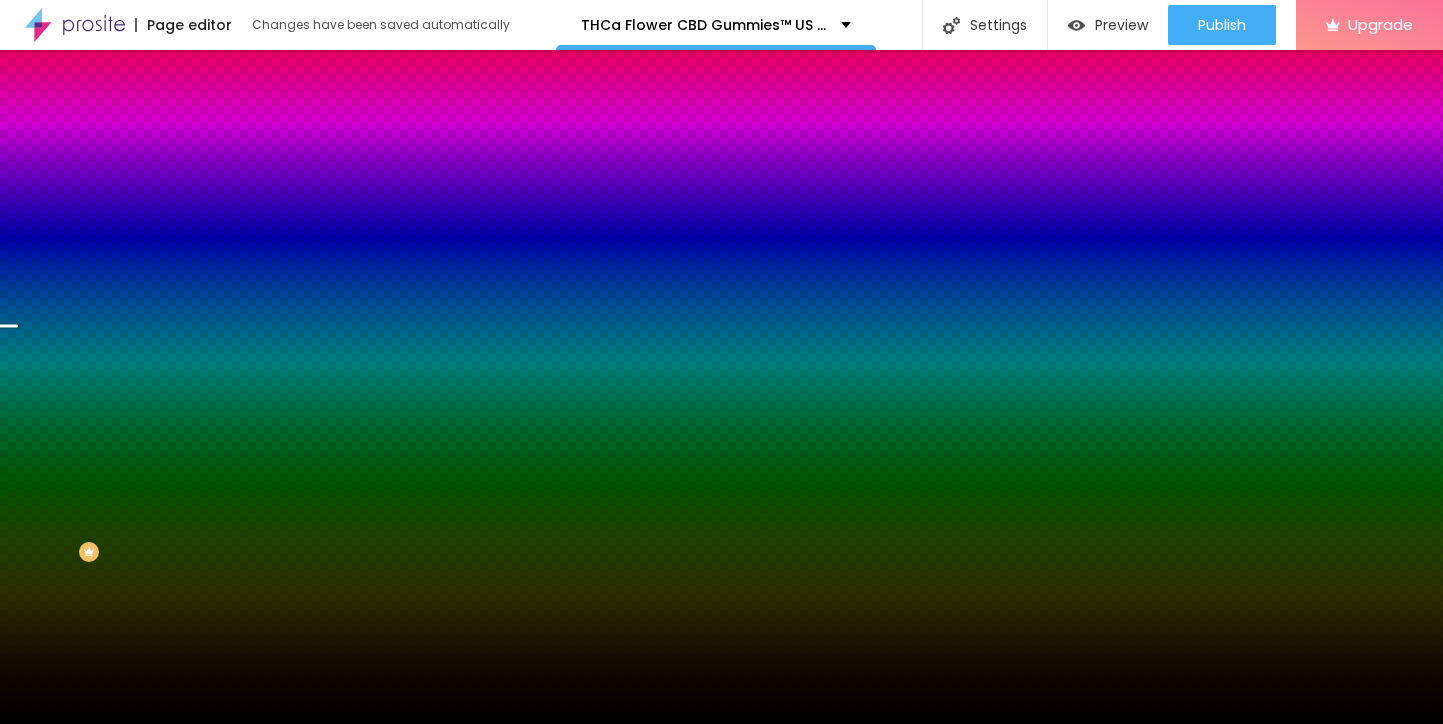 click on "Change image" at bounding box center [283, 175] 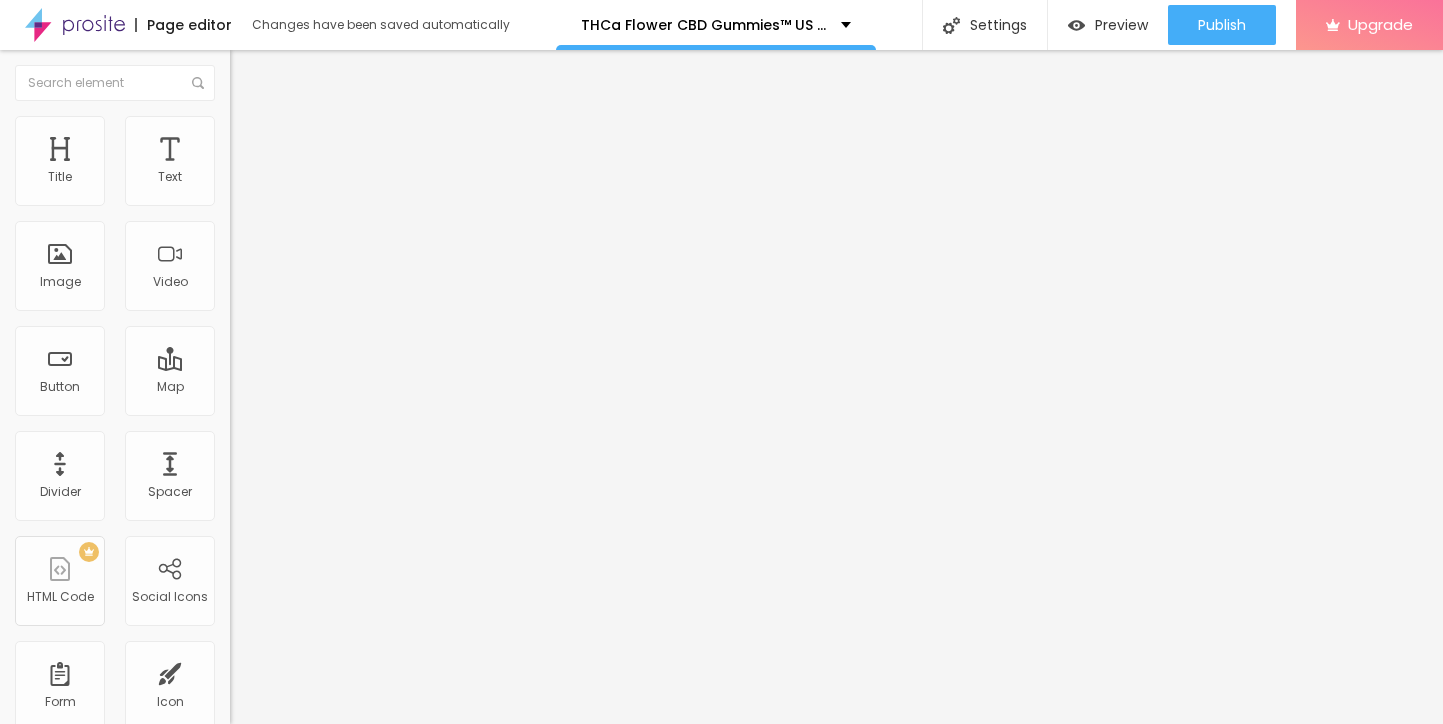 click at bounding box center (294, 942) 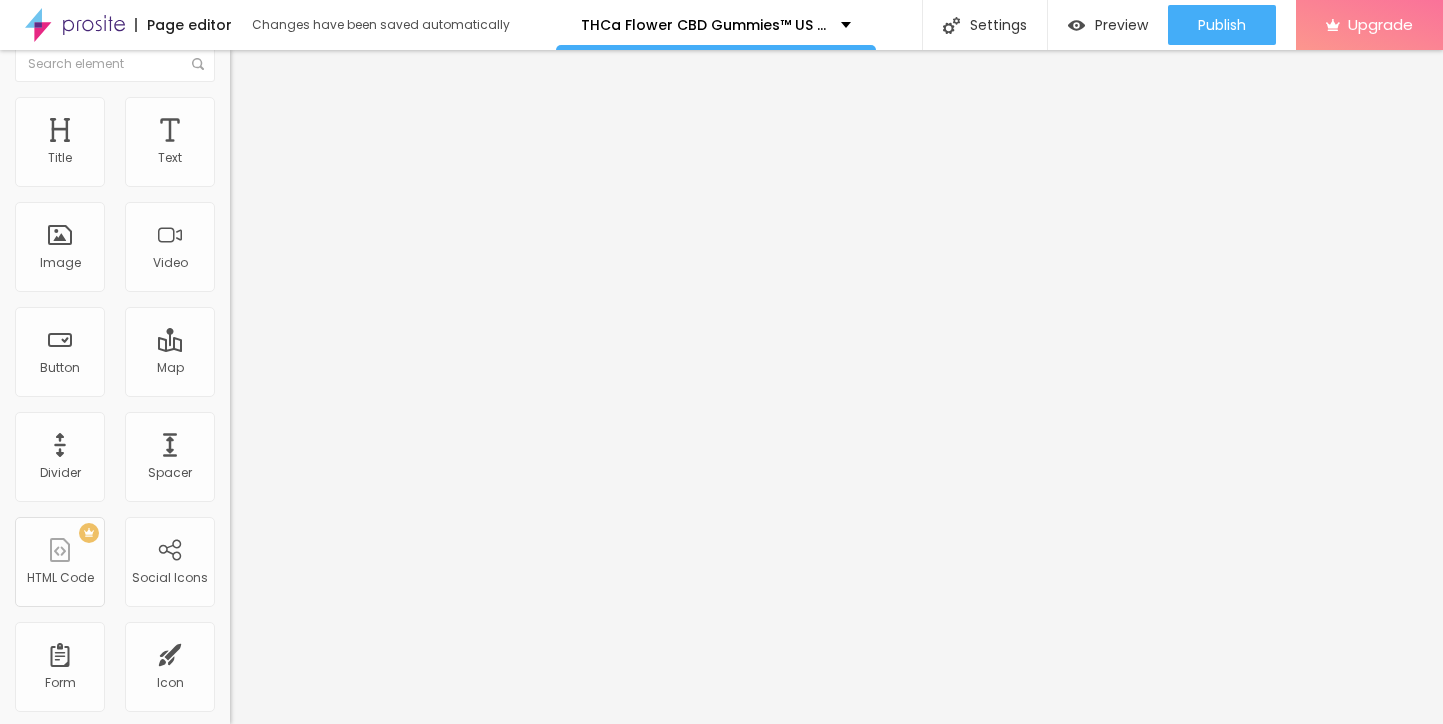 scroll, scrollTop: 29, scrollLeft: 0, axis: vertical 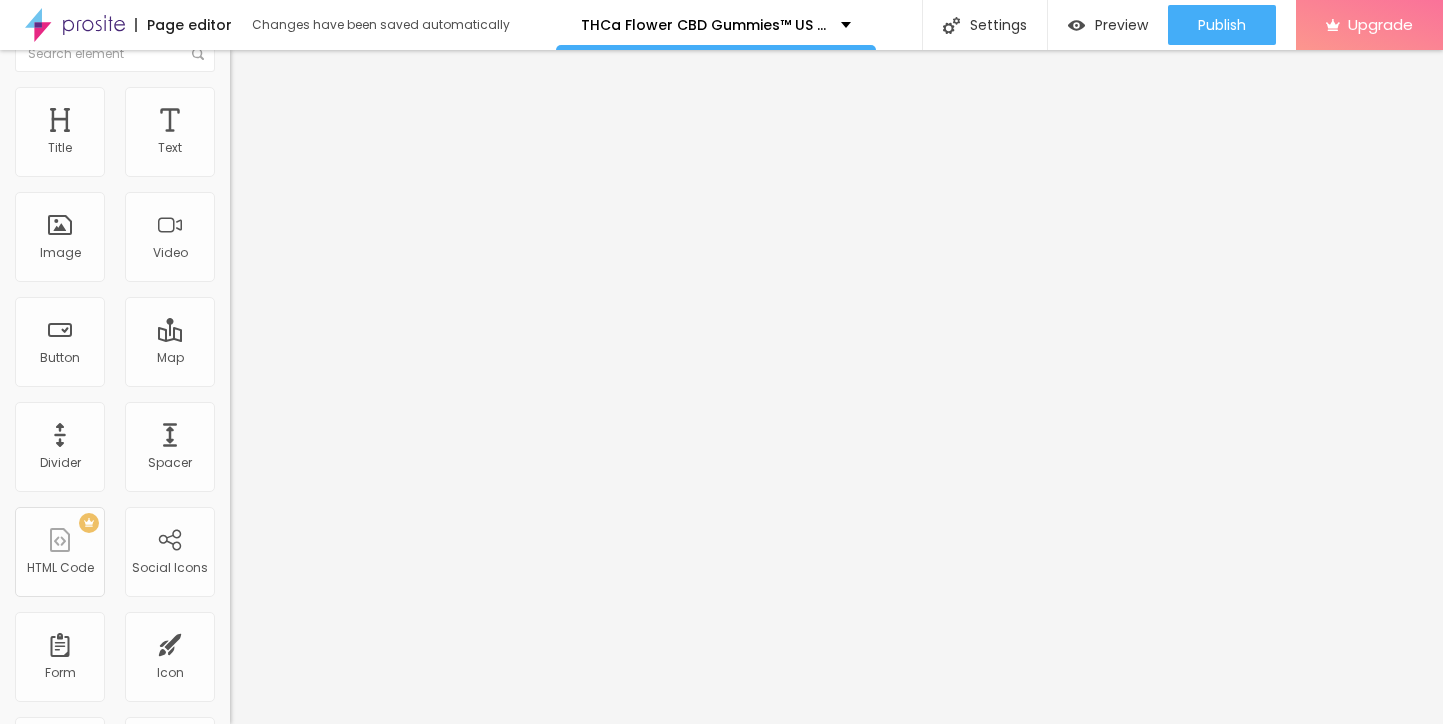 click at bounding box center (239, 76) 